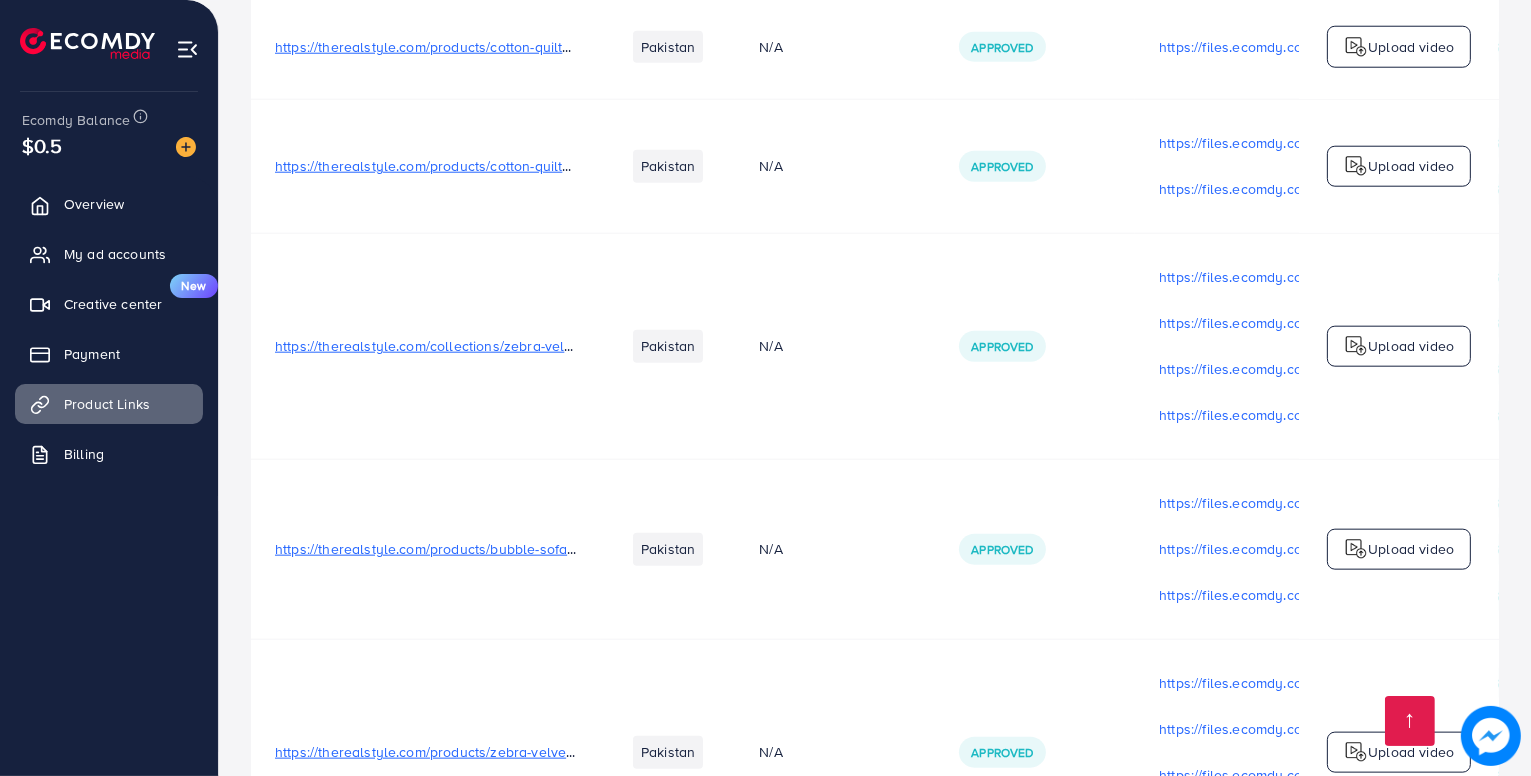 scroll, scrollTop: 2591, scrollLeft: 0, axis: vertical 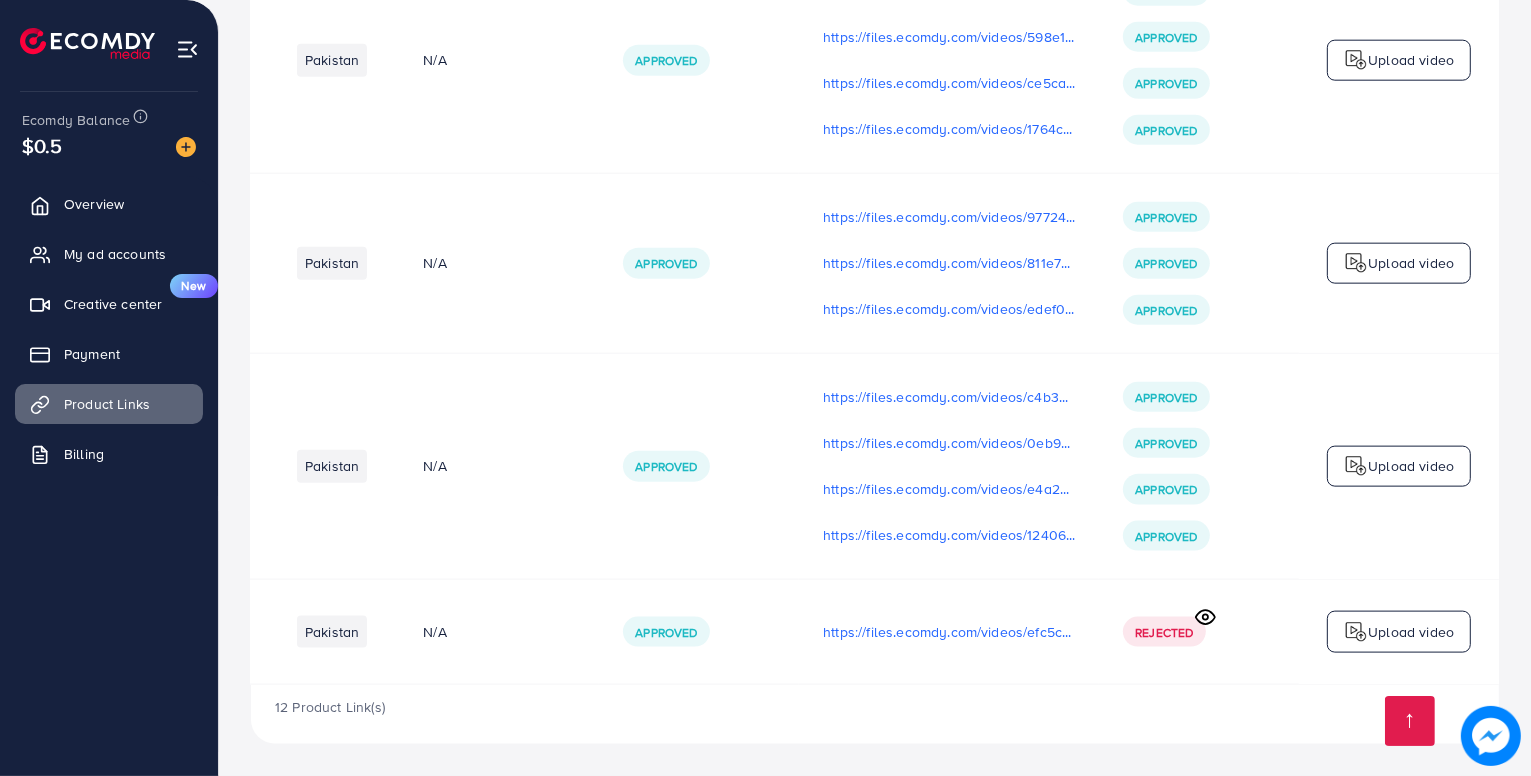 click on "Upload video" at bounding box center (1399, 632) 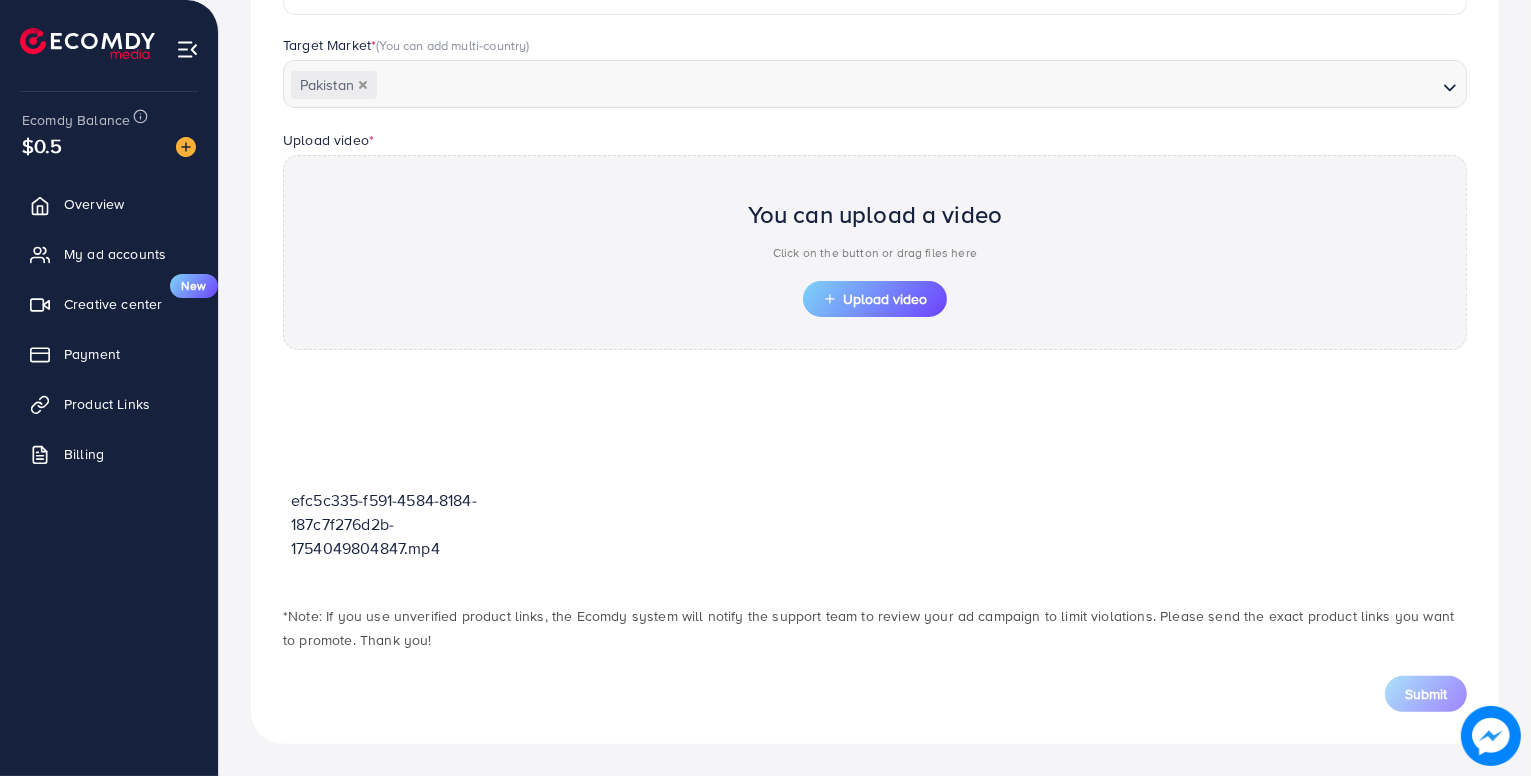 scroll, scrollTop: 538, scrollLeft: 0, axis: vertical 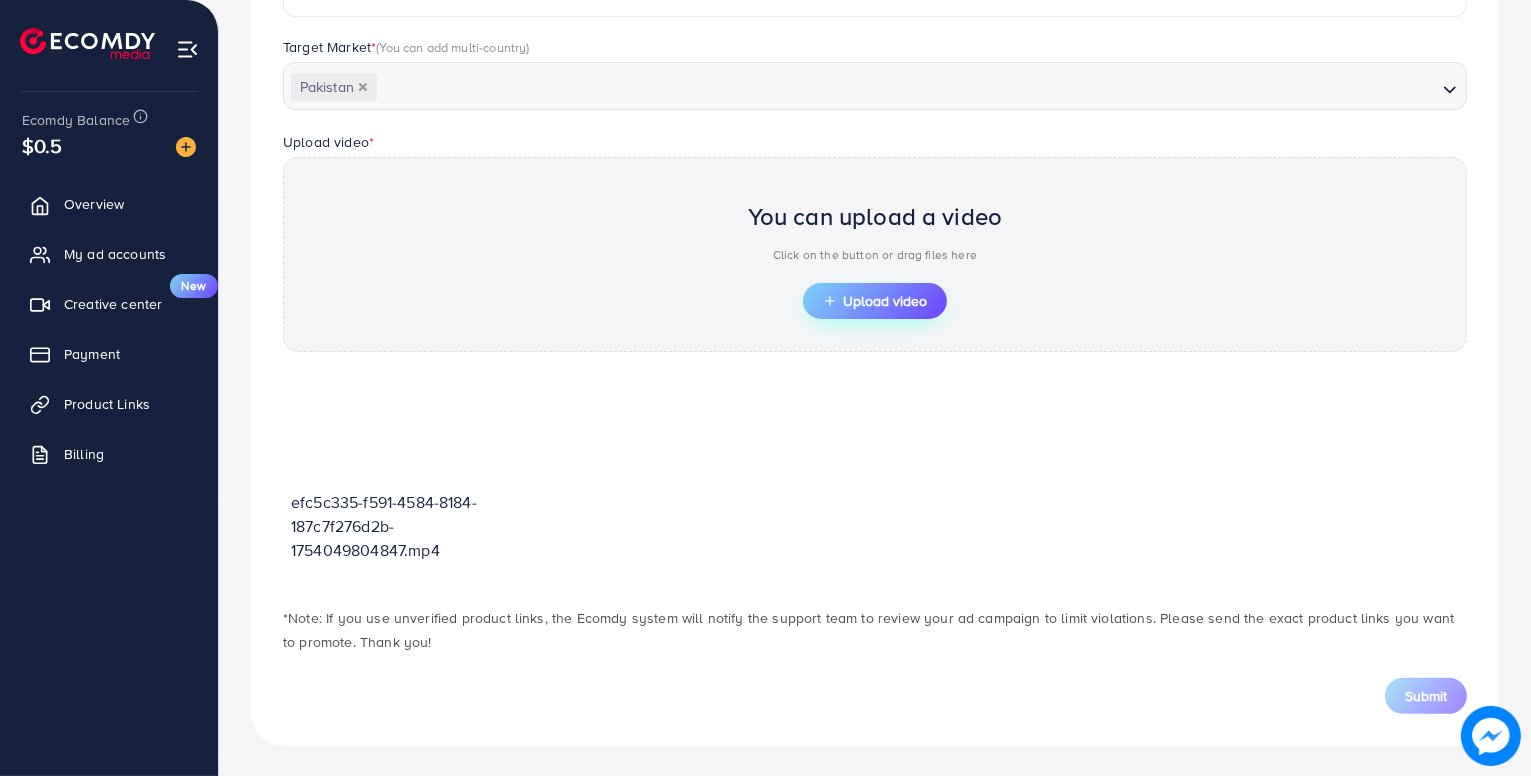 click on "Upload video" at bounding box center (875, 301) 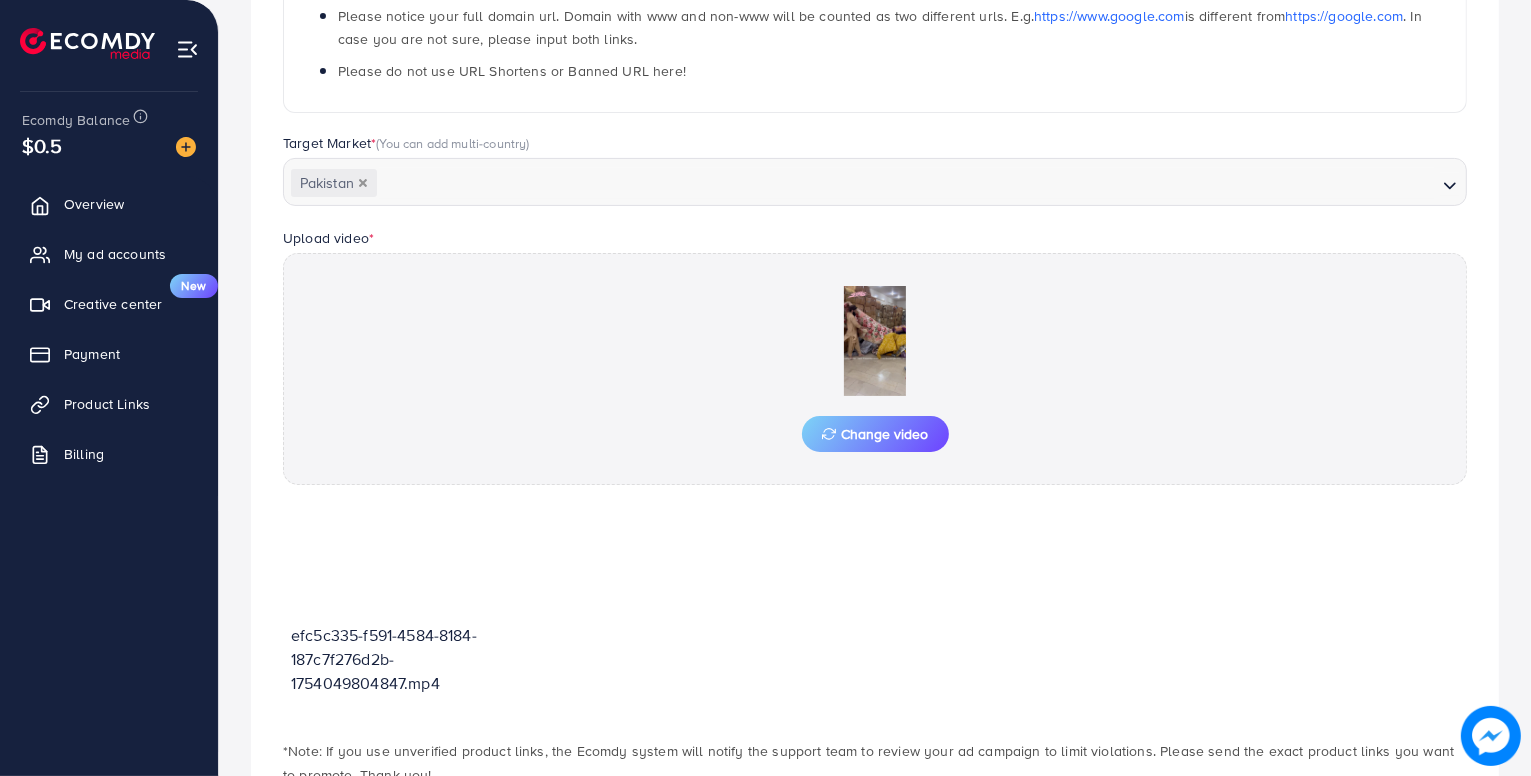 scroll, scrollTop: 576, scrollLeft: 0, axis: vertical 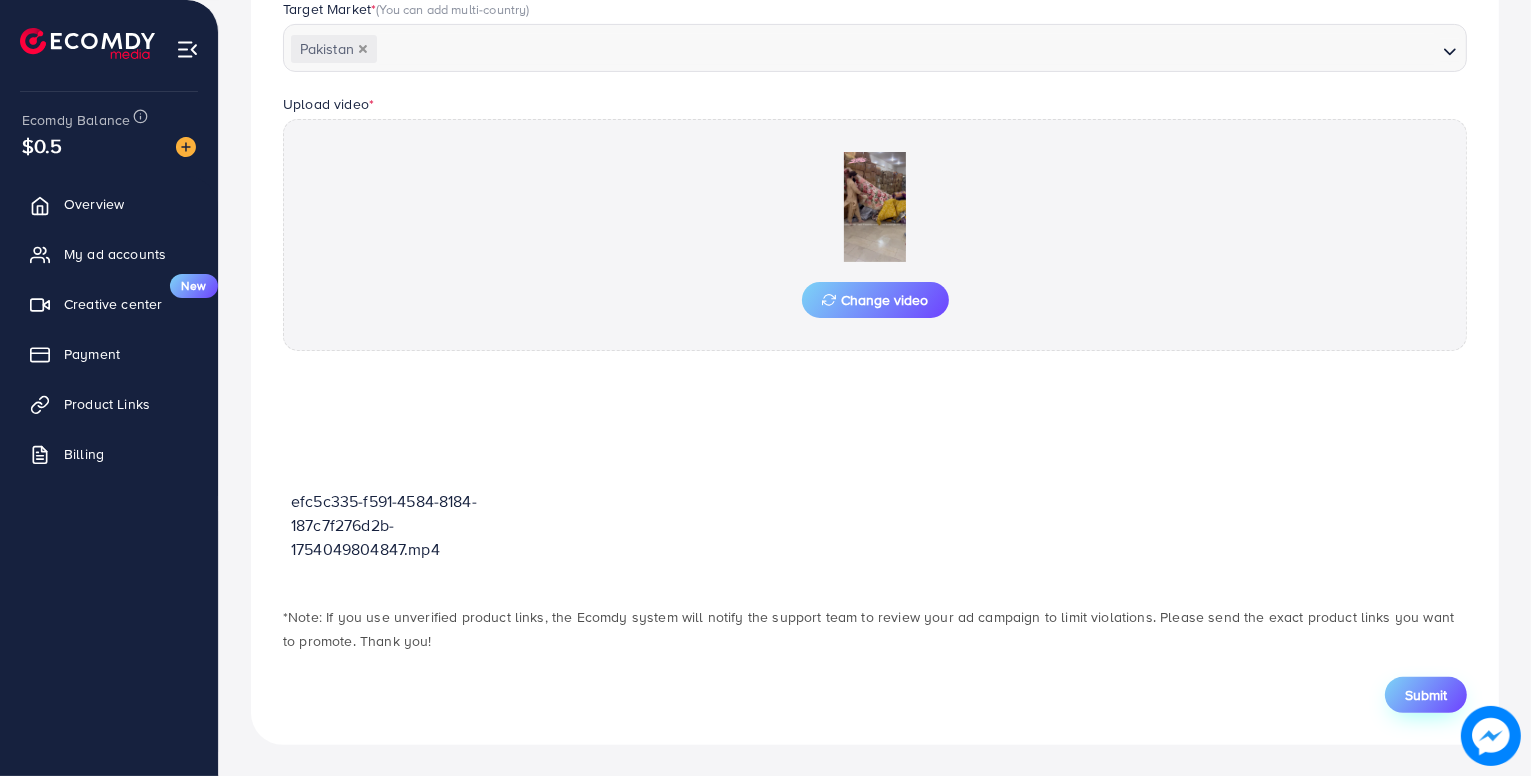 click on "Submit" at bounding box center (1426, 695) 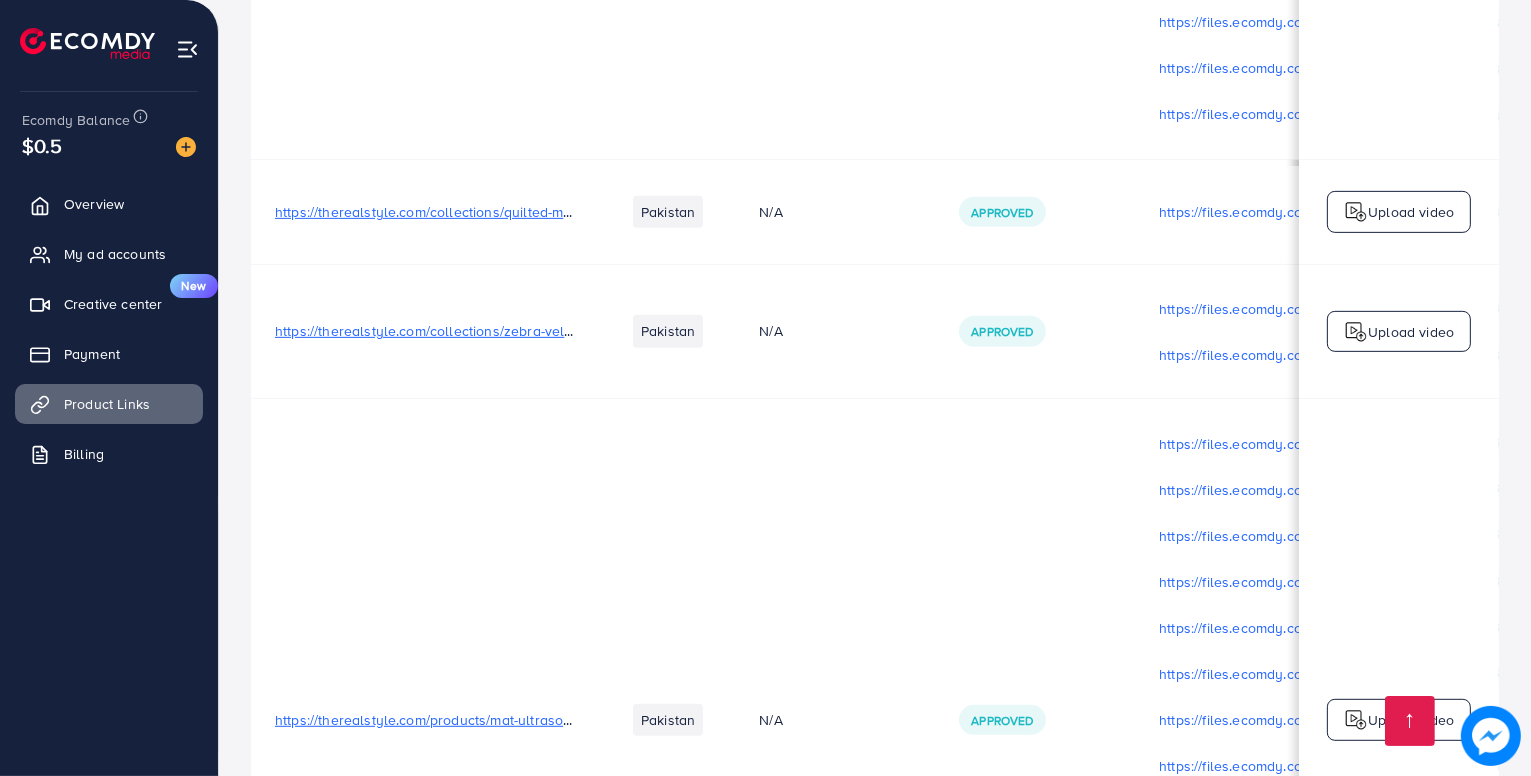 scroll, scrollTop: 1458, scrollLeft: 0, axis: vertical 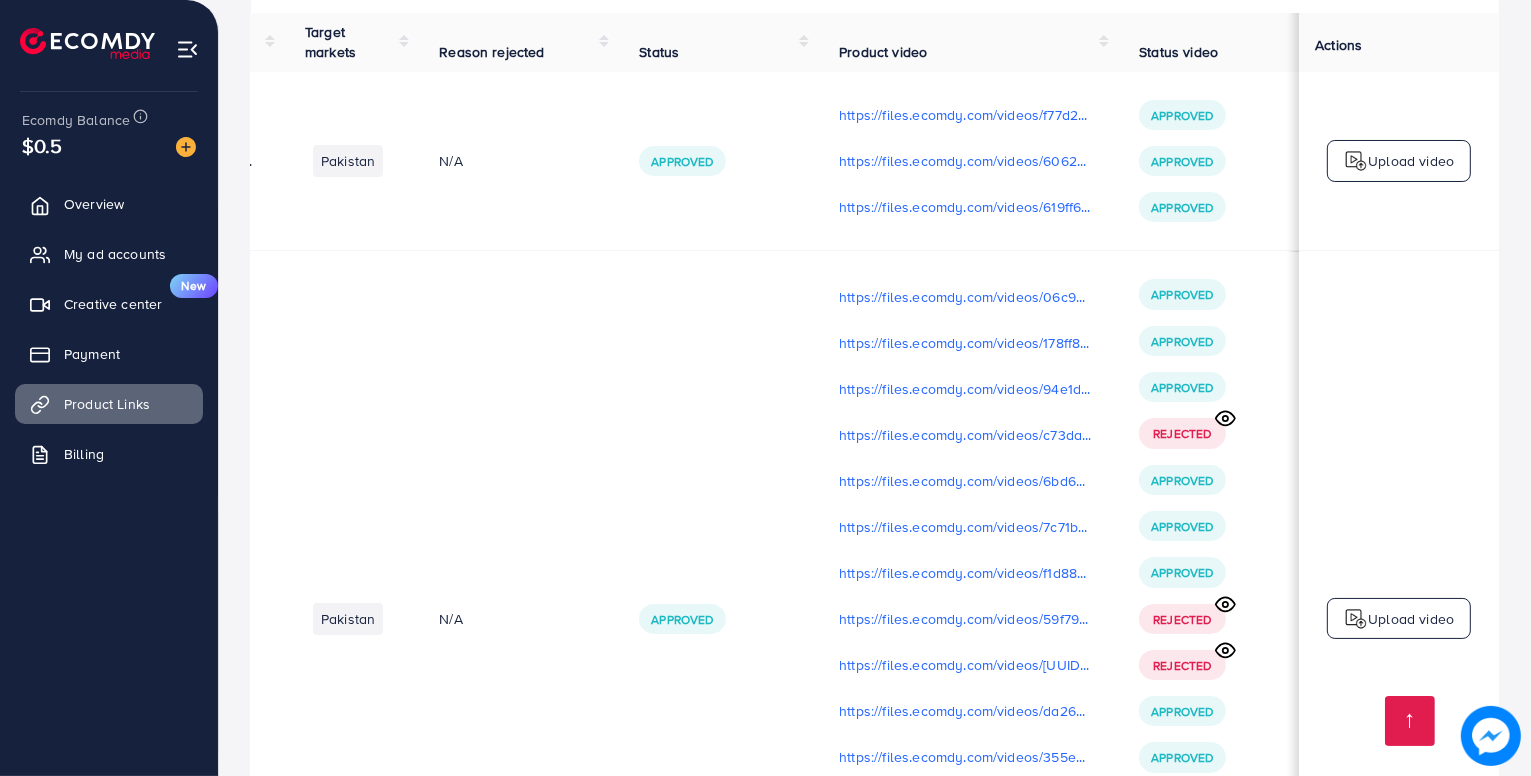 click 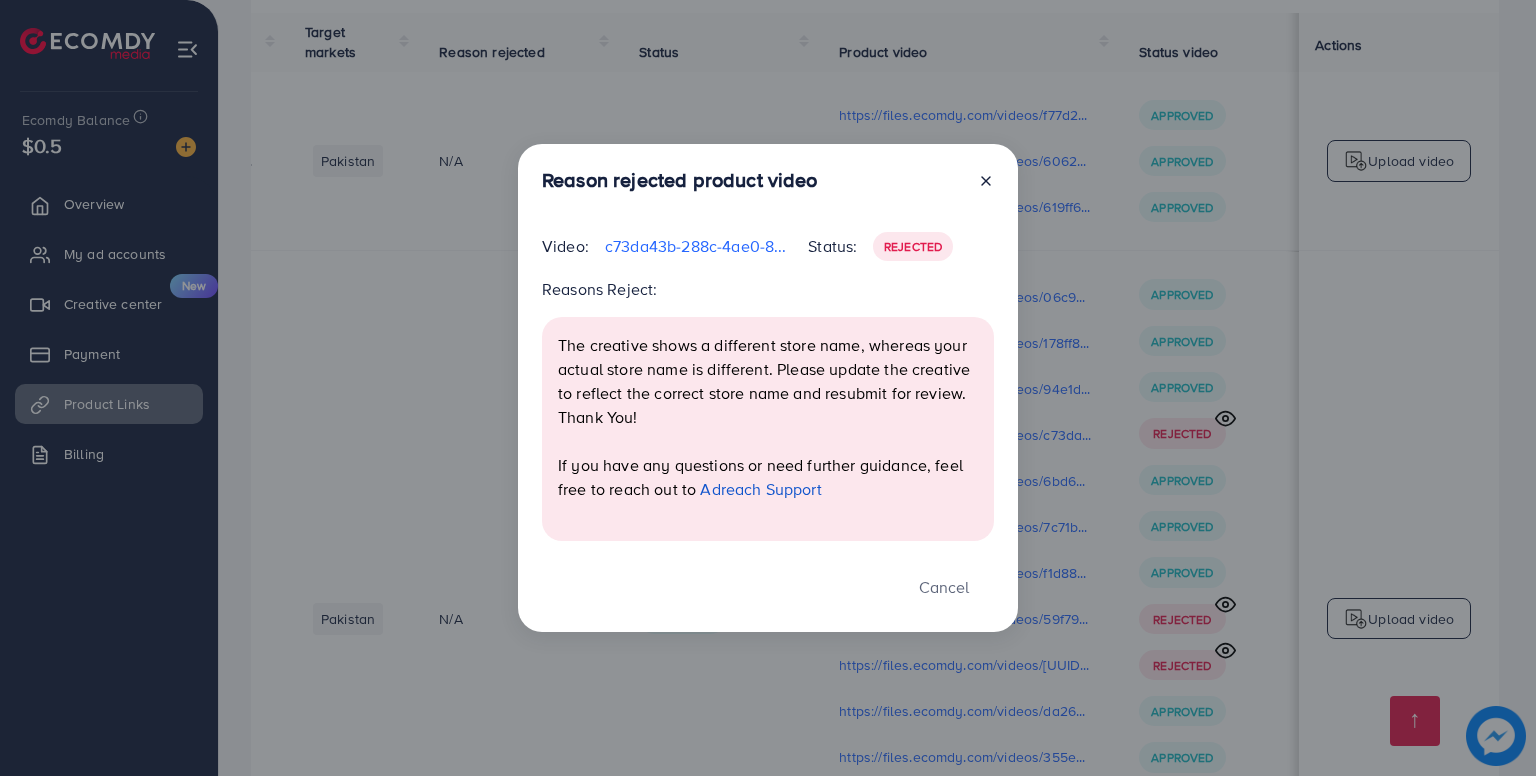 click 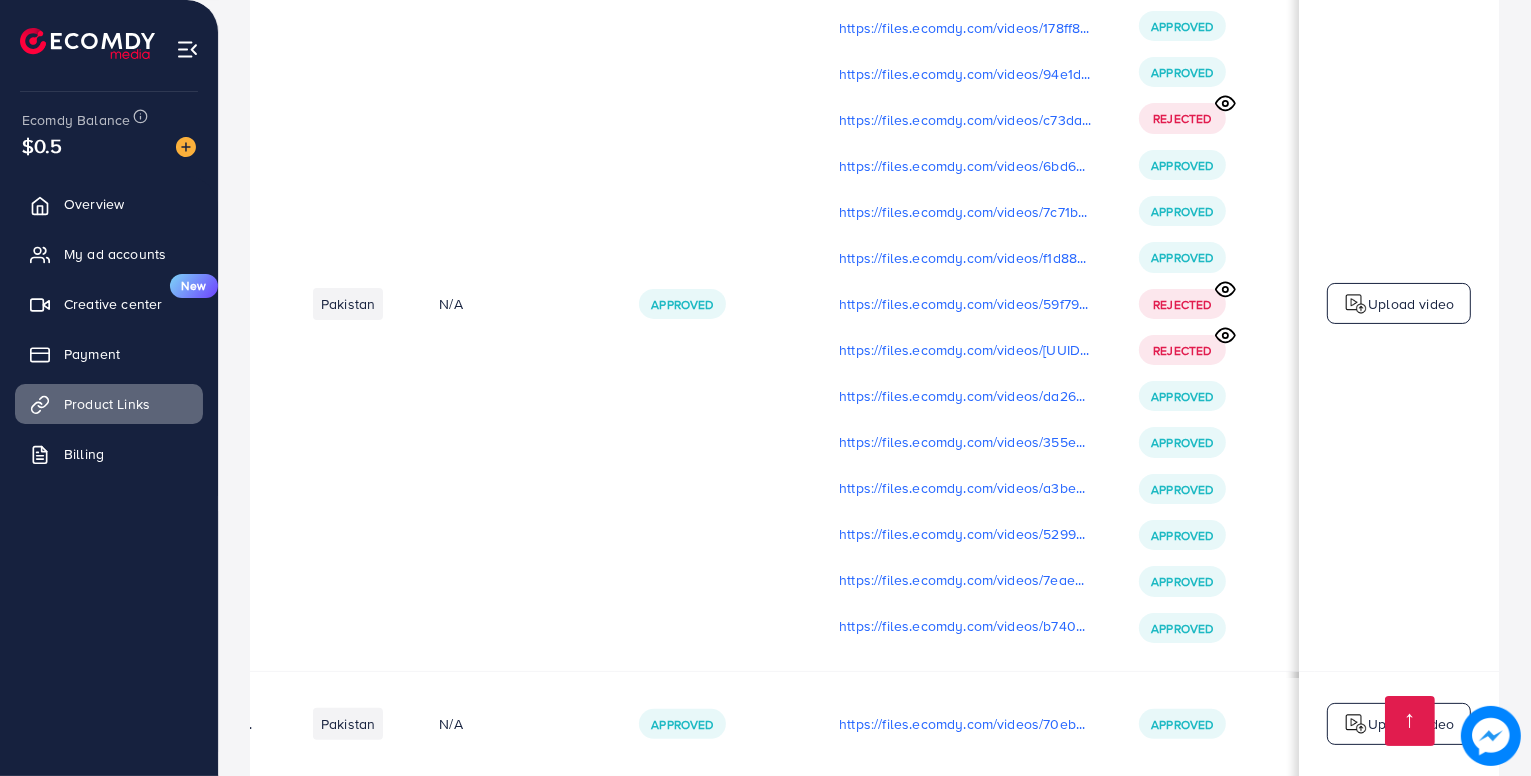scroll, scrollTop: 520, scrollLeft: 0, axis: vertical 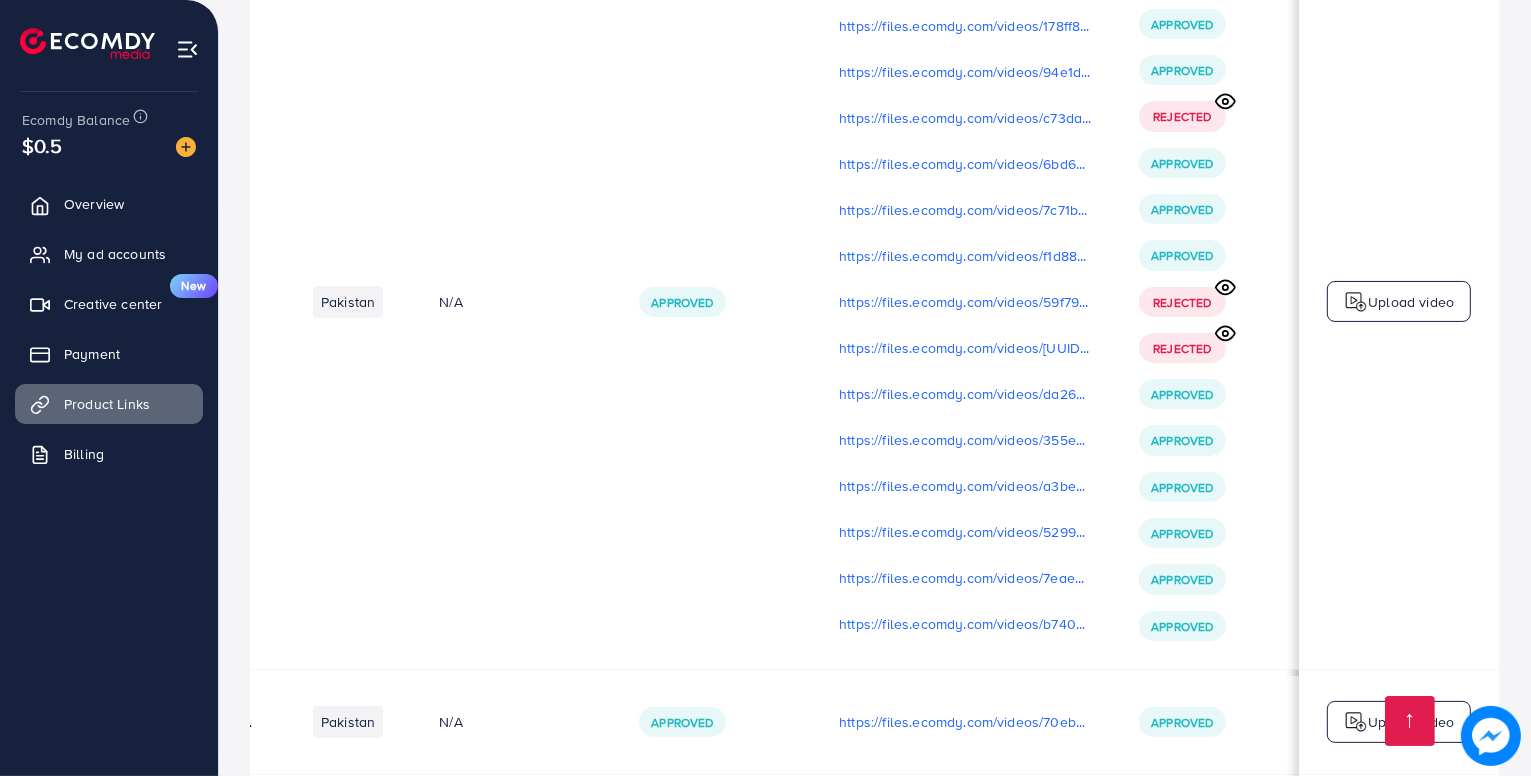 click 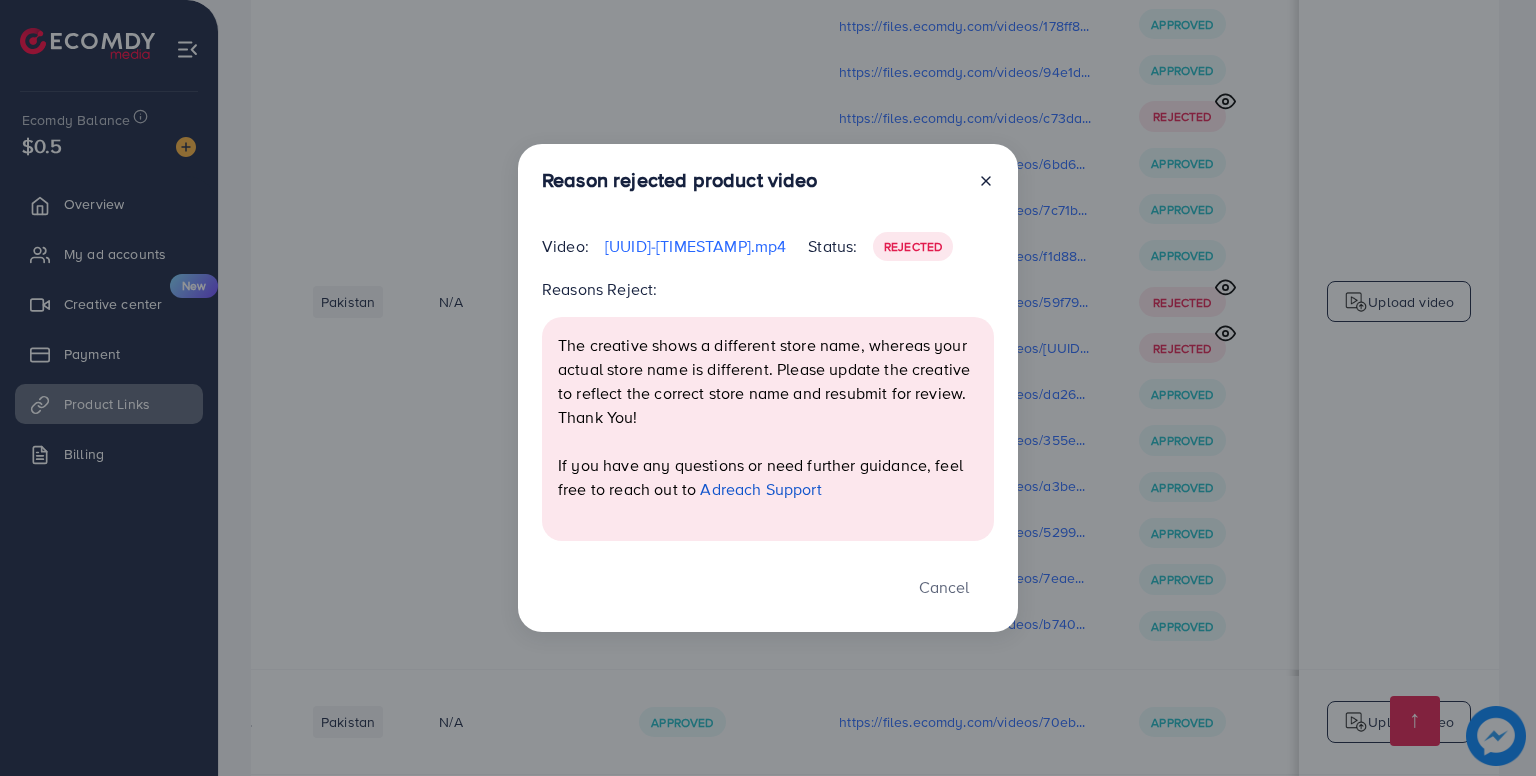 click at bounding box center [978, 184] 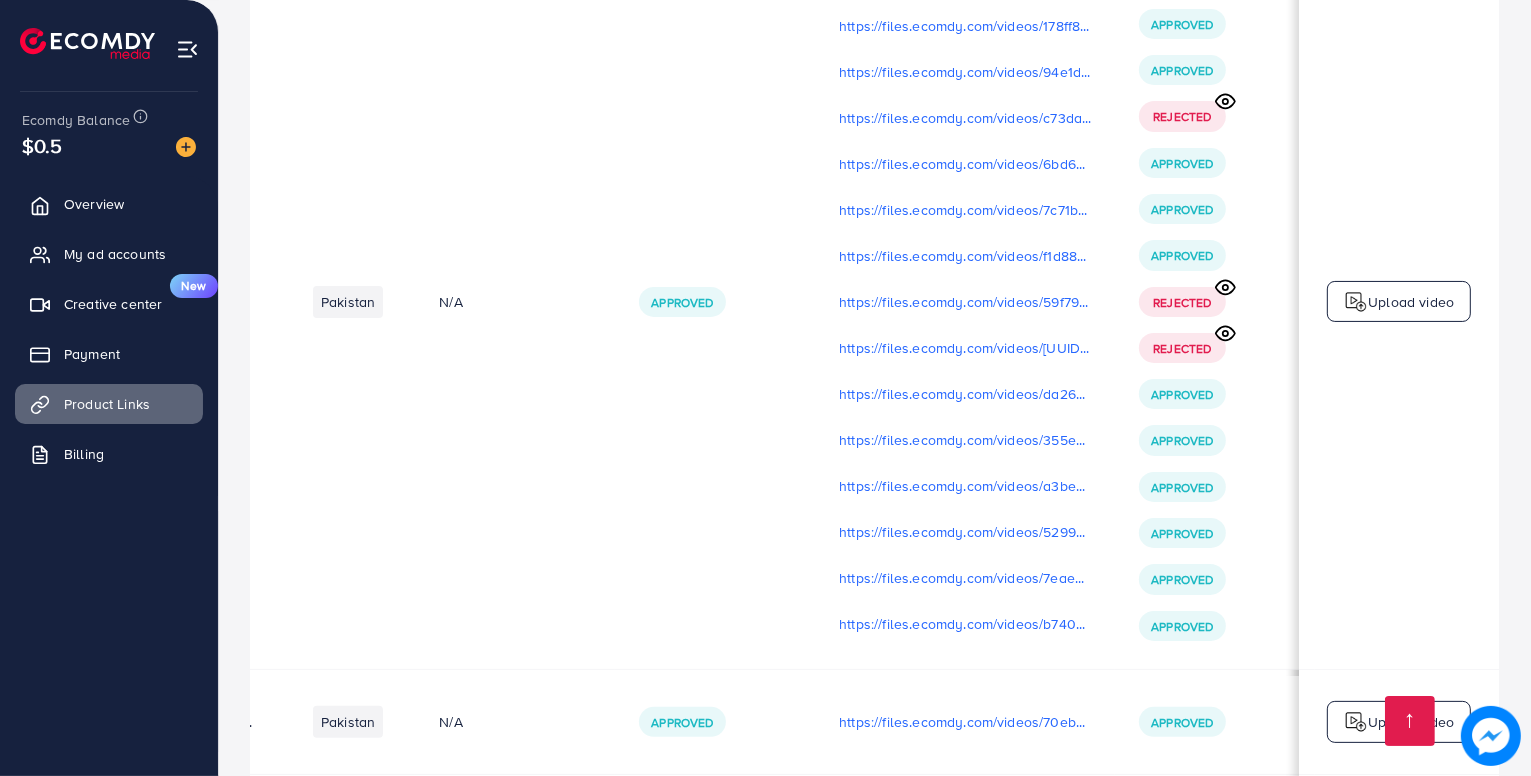 click 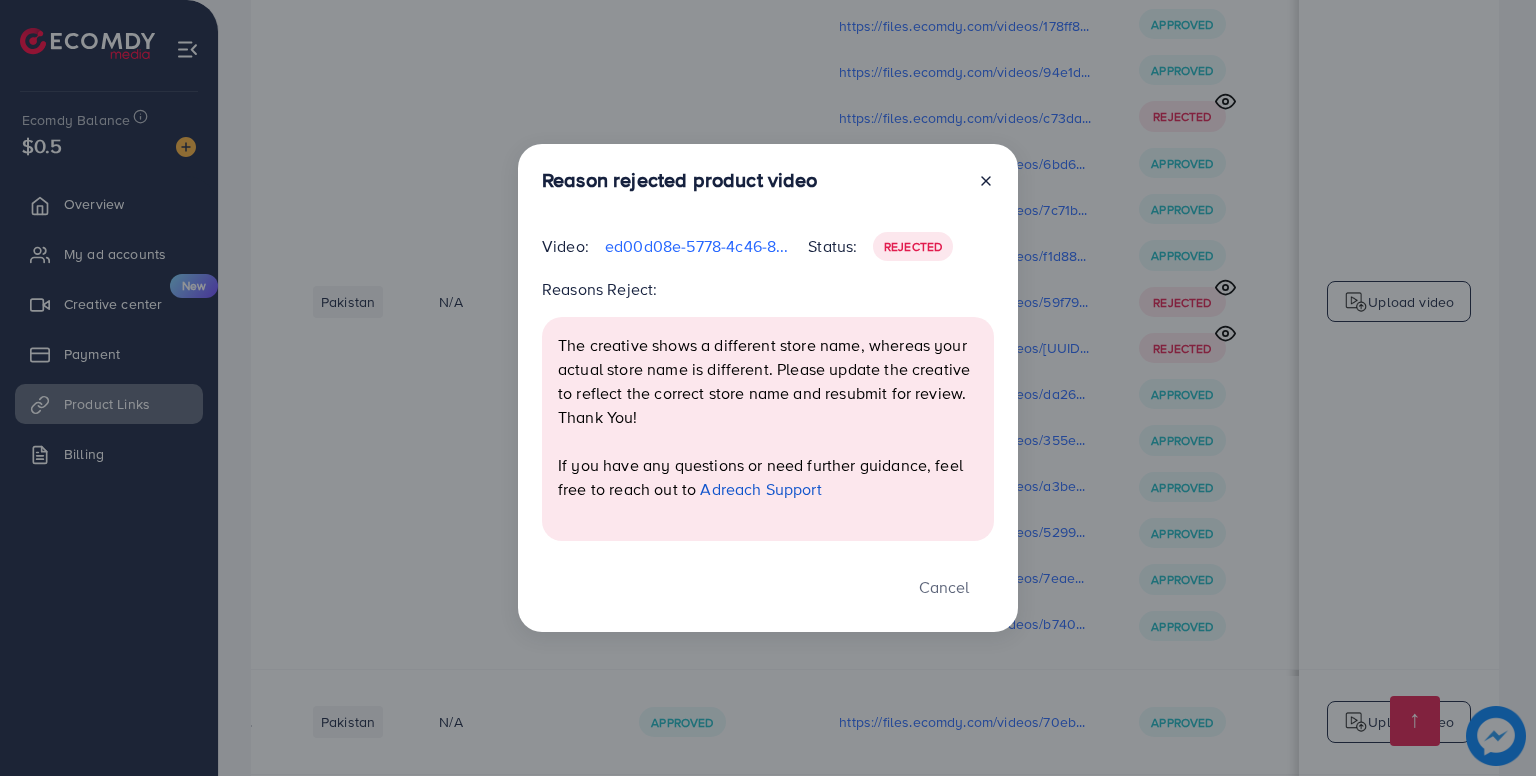 click on "Reason rejected product video   Video:  ed00d08e-5778-4c46-8f84-6a76c3626a65-1747746510394.mp4  Status:  Rejected Reasons Reject: The creative shows a different store name, whereas your actual store name is different. Please update the creative to reflect the correct store name and resubmit for review. Thank You! If you have any questions or need further guidance, feel free to reach out to   Adreach Support  Cancel" at bounding box center (768, 388) 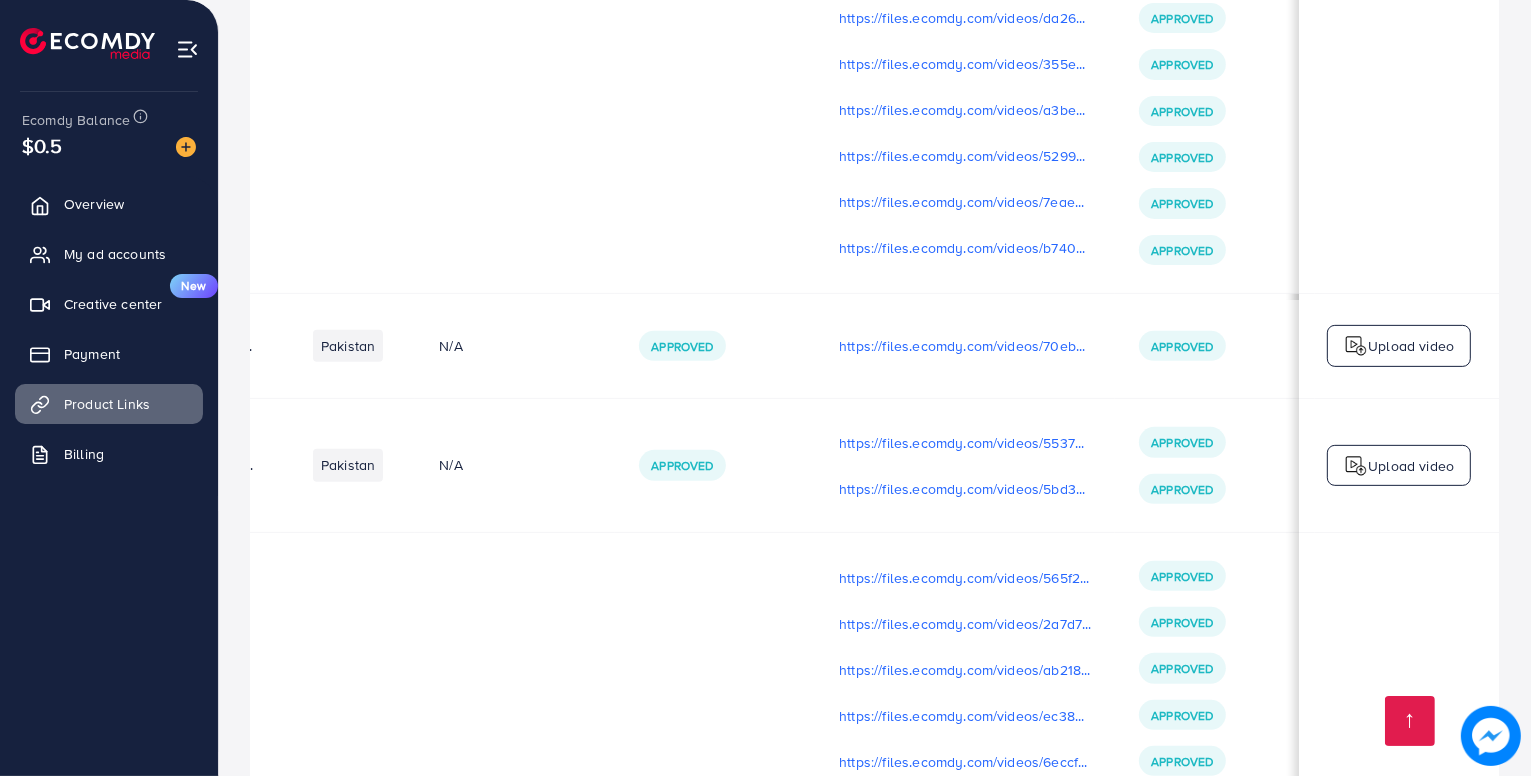 scroll, scrollTop: 900, scrollLeft: 0, axis: vertical 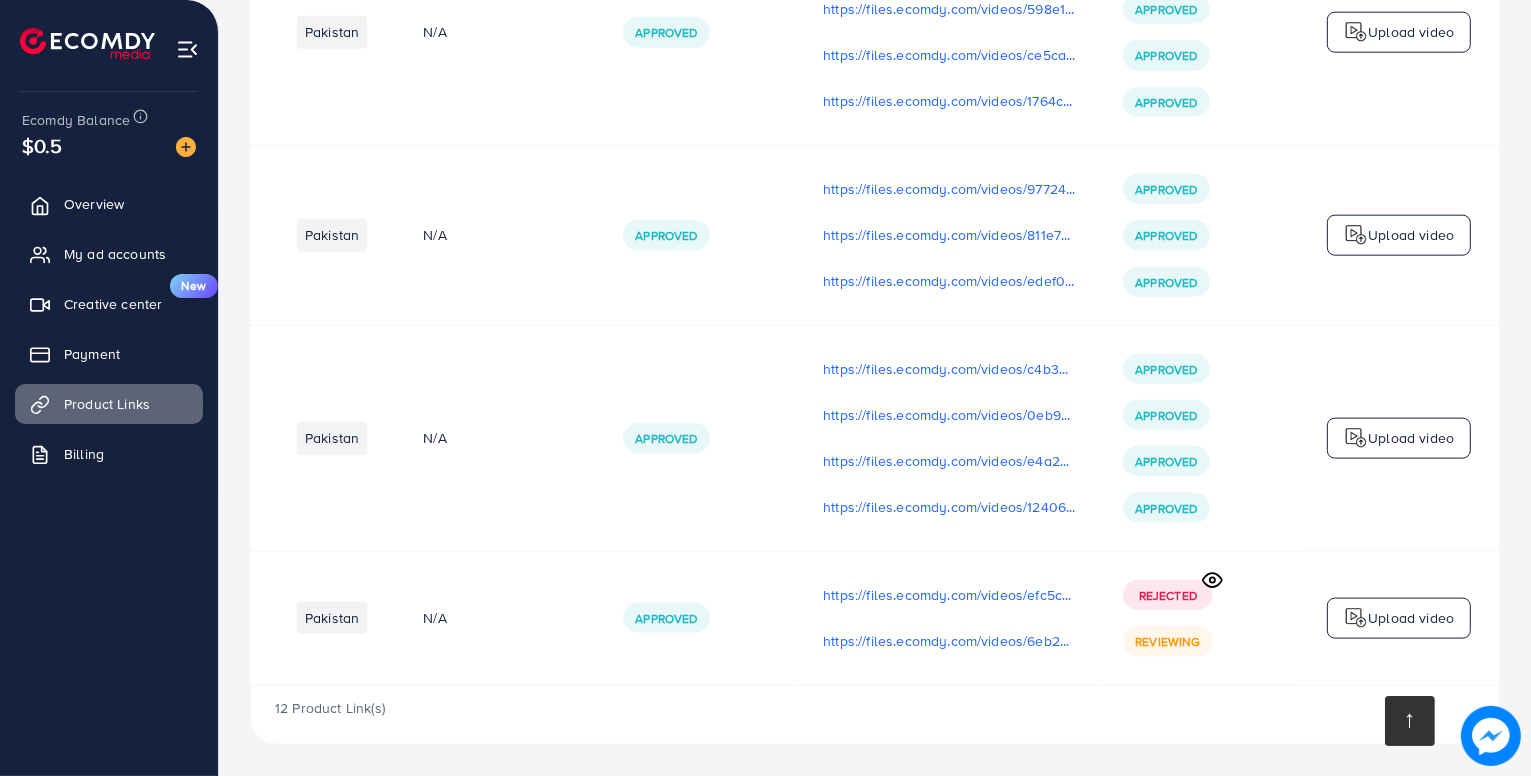 click at bounding box center [1410, 721] 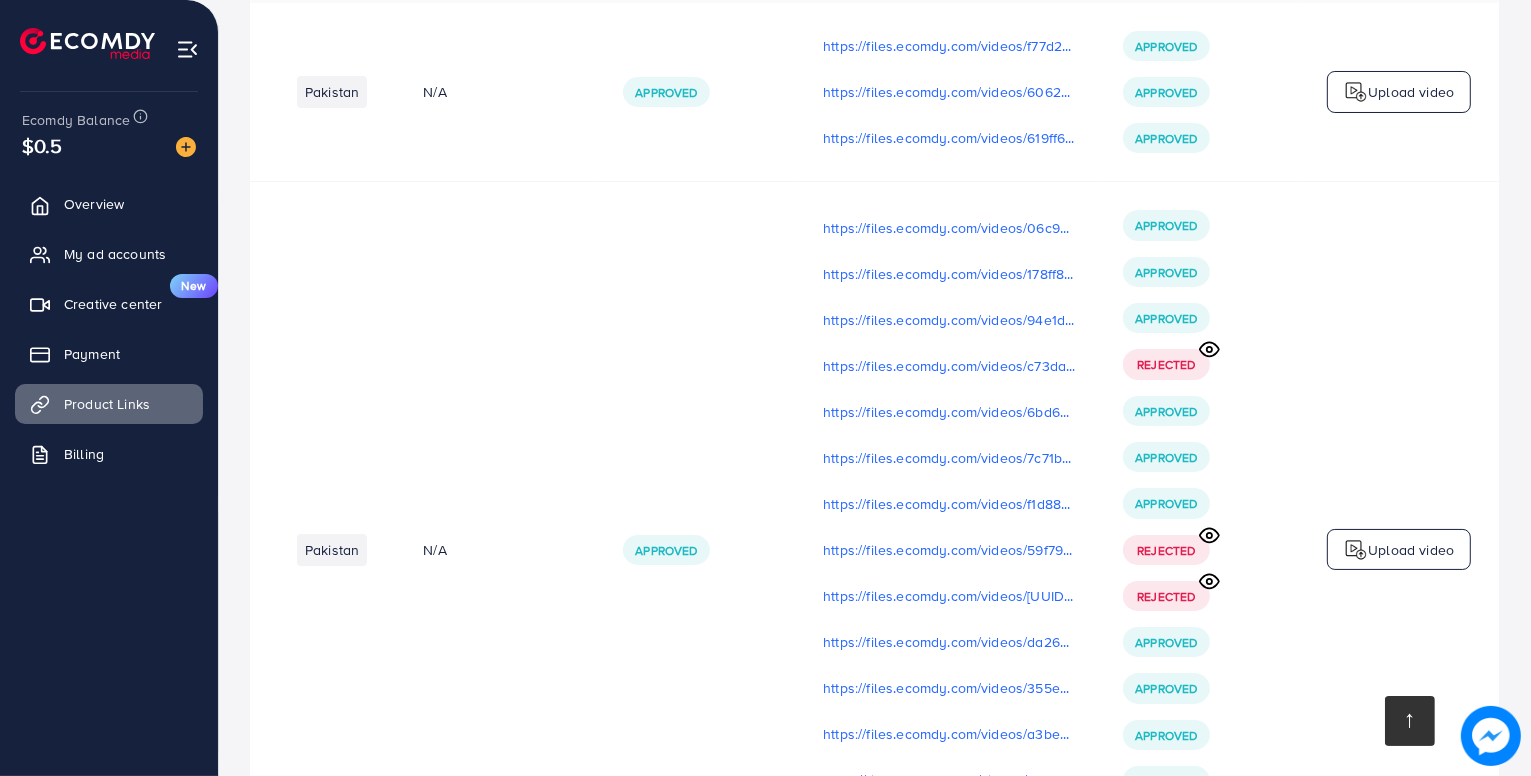 scroll, scrollTop: 272, scrollLeft: 0, axis: vertical 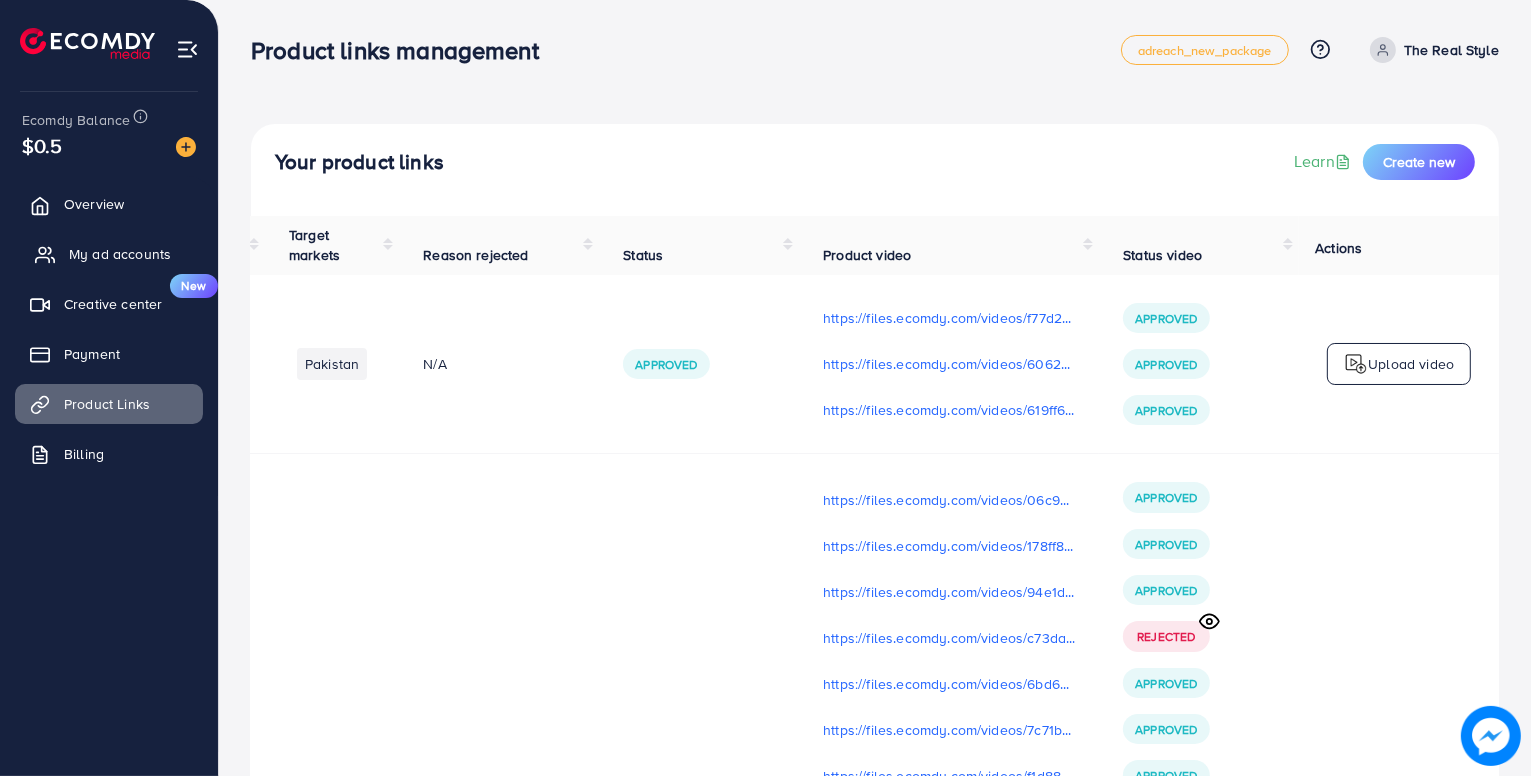 click on "My ad accounts" at bounding box center [120, 254] 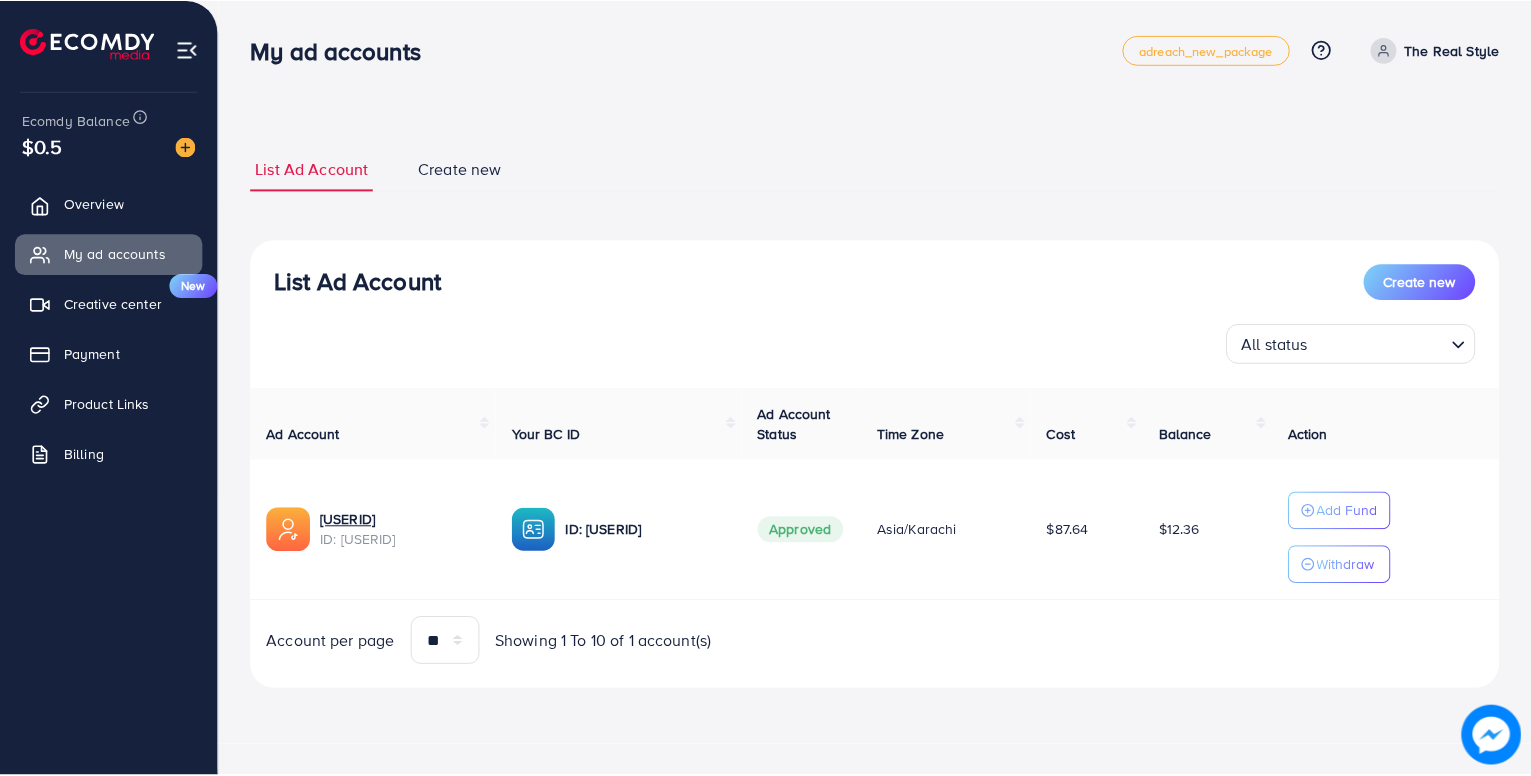 scroll, scrollTop: 0, scrollLeft: 0, axis: both 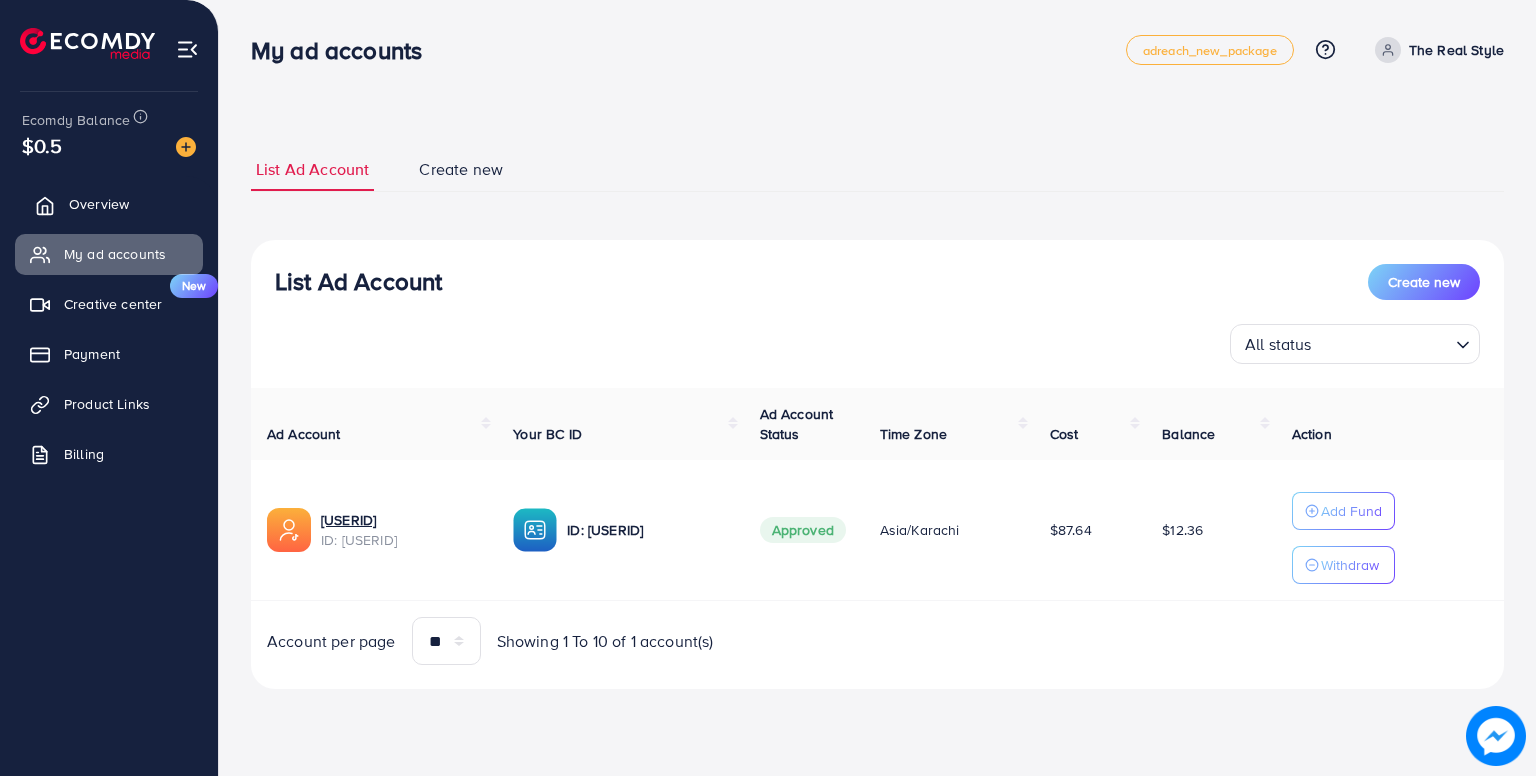 click on "Overview" at bounding box center (99, 204) 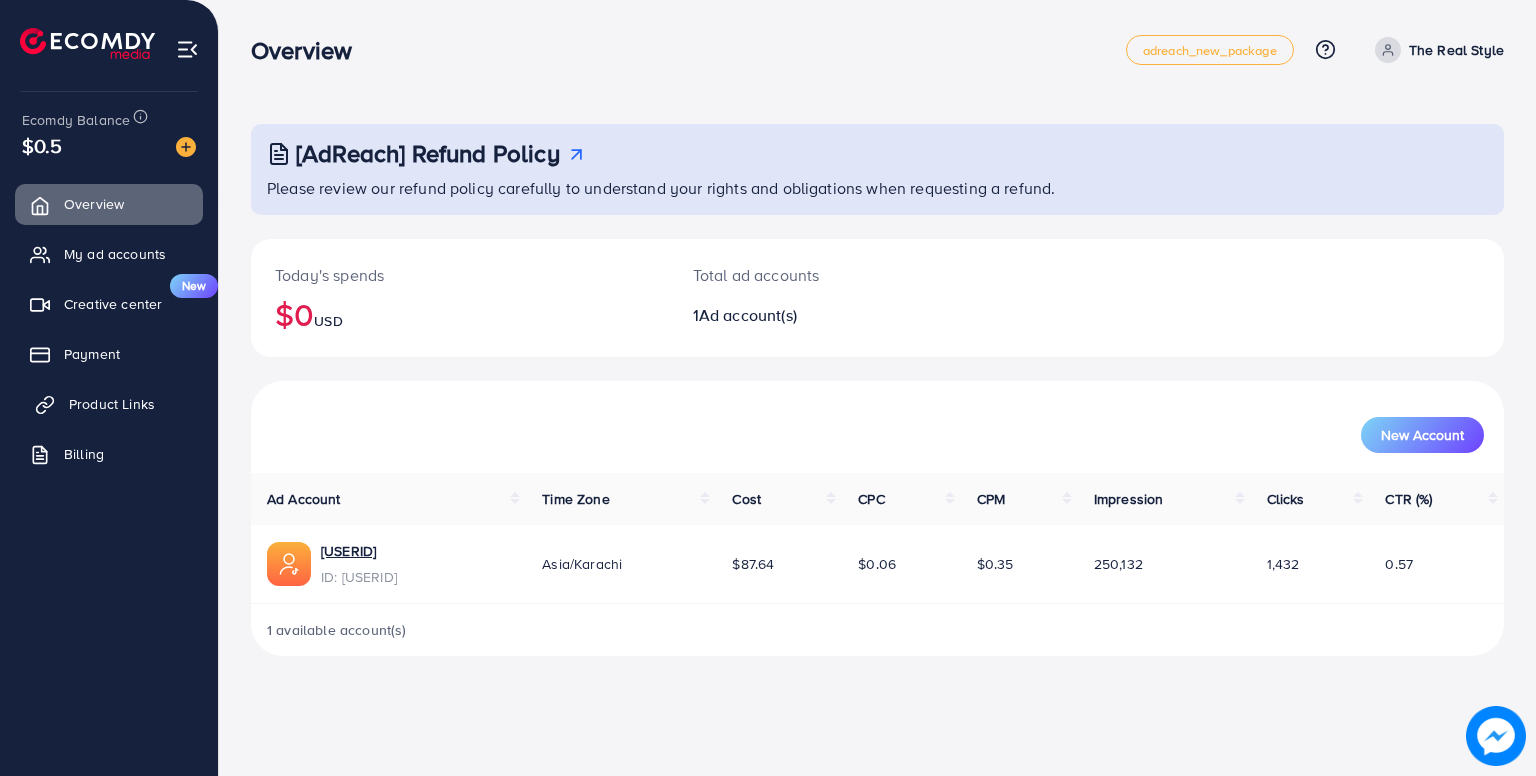 click on "Product Links" at bounding box center (112, 404) 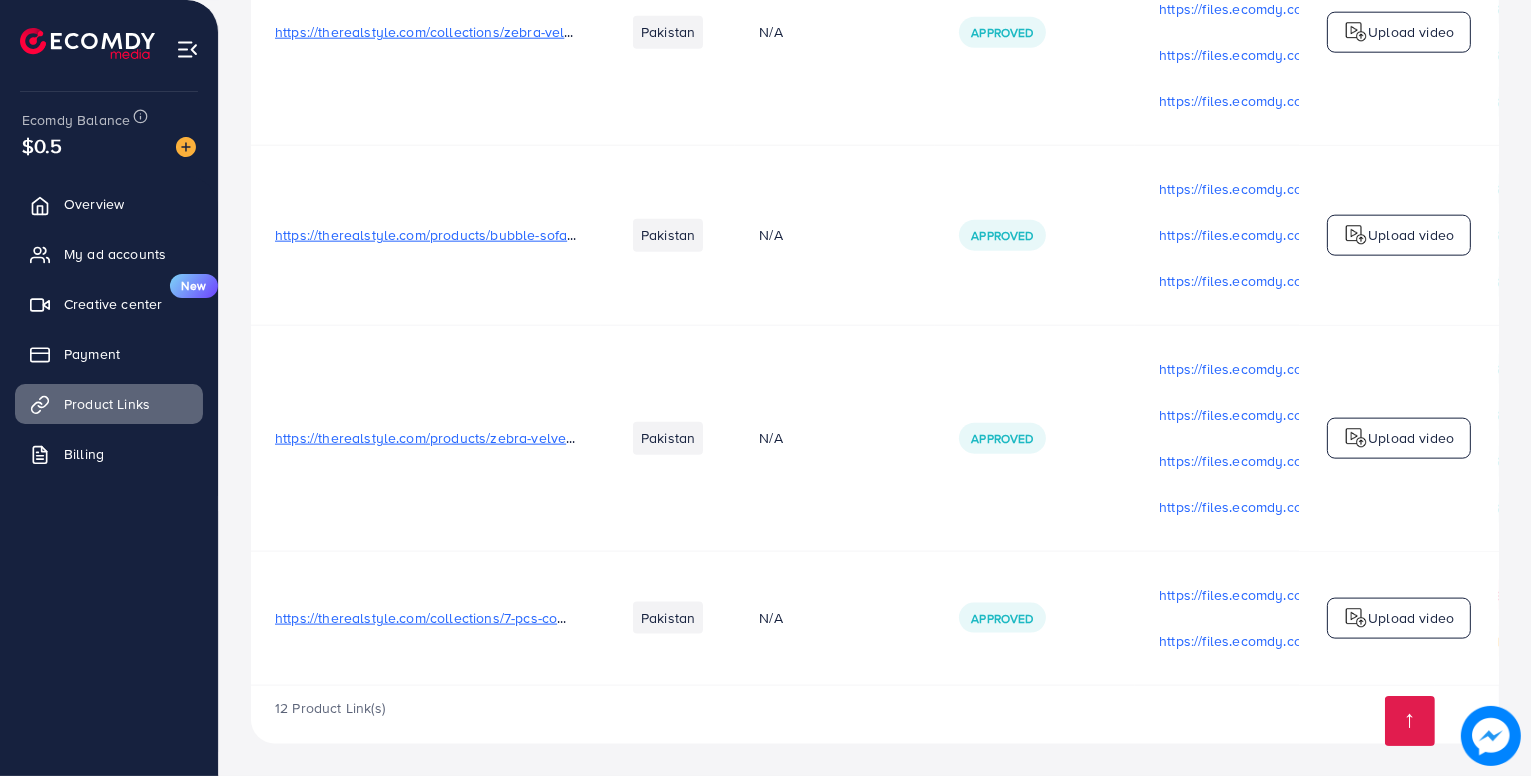 scroll, scrollTop: 2582, scrollLeft: 0, axis: vertical 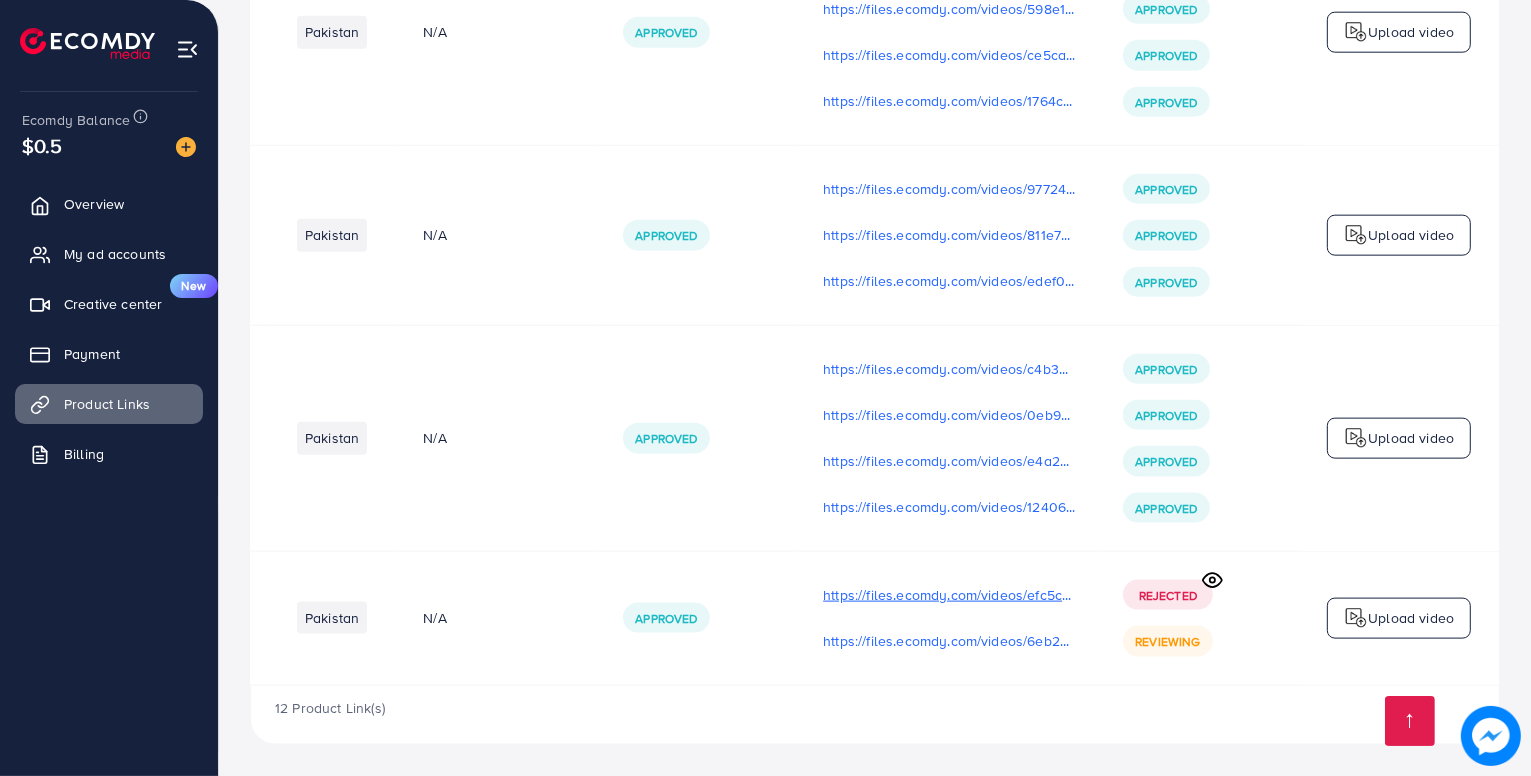 click on "https://files.ecomdy.com/videos/efc5c335-f591-4584-8184-187c7f276d2b-1754049804847.mp4" at bounding box center (949, 595) 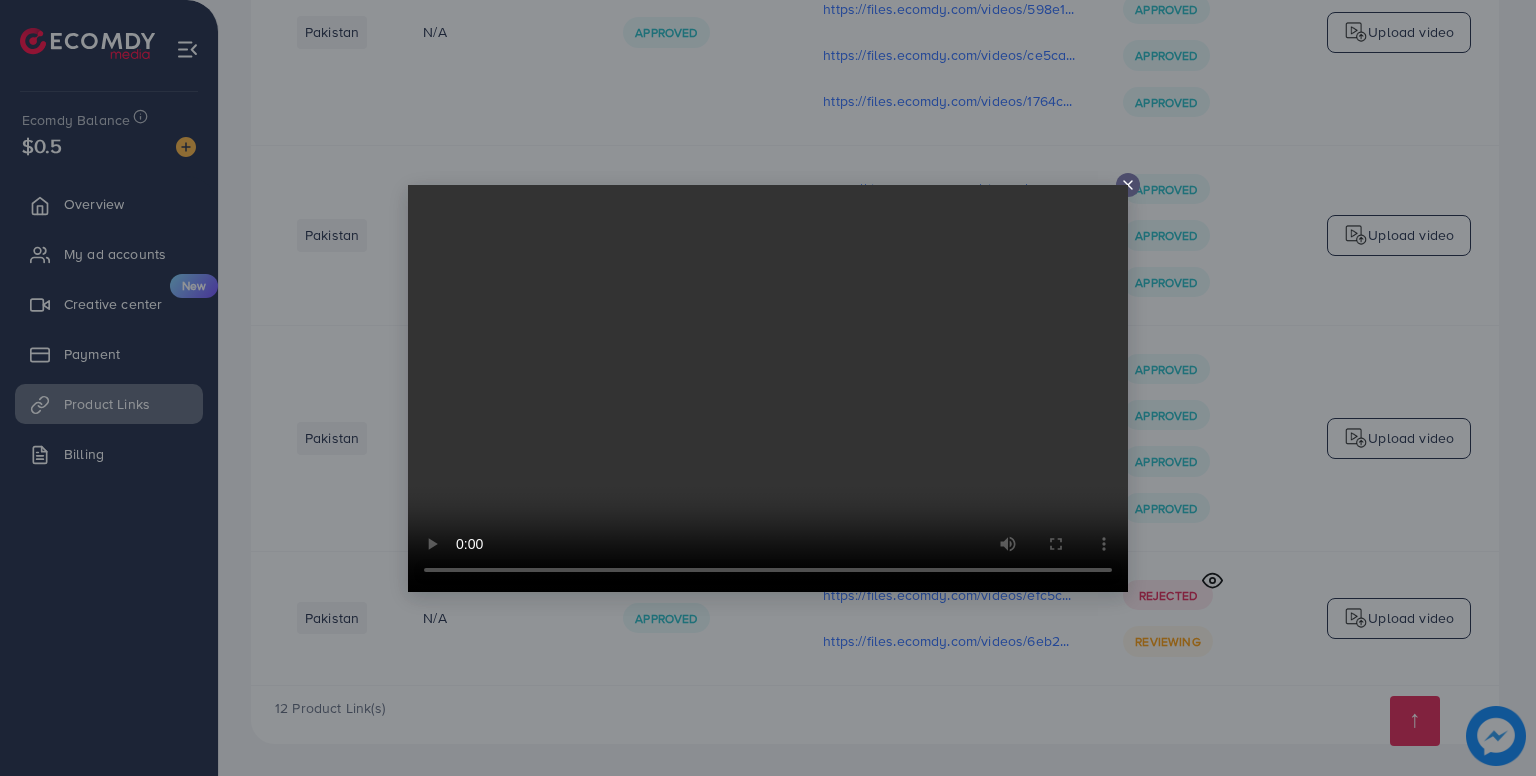 click 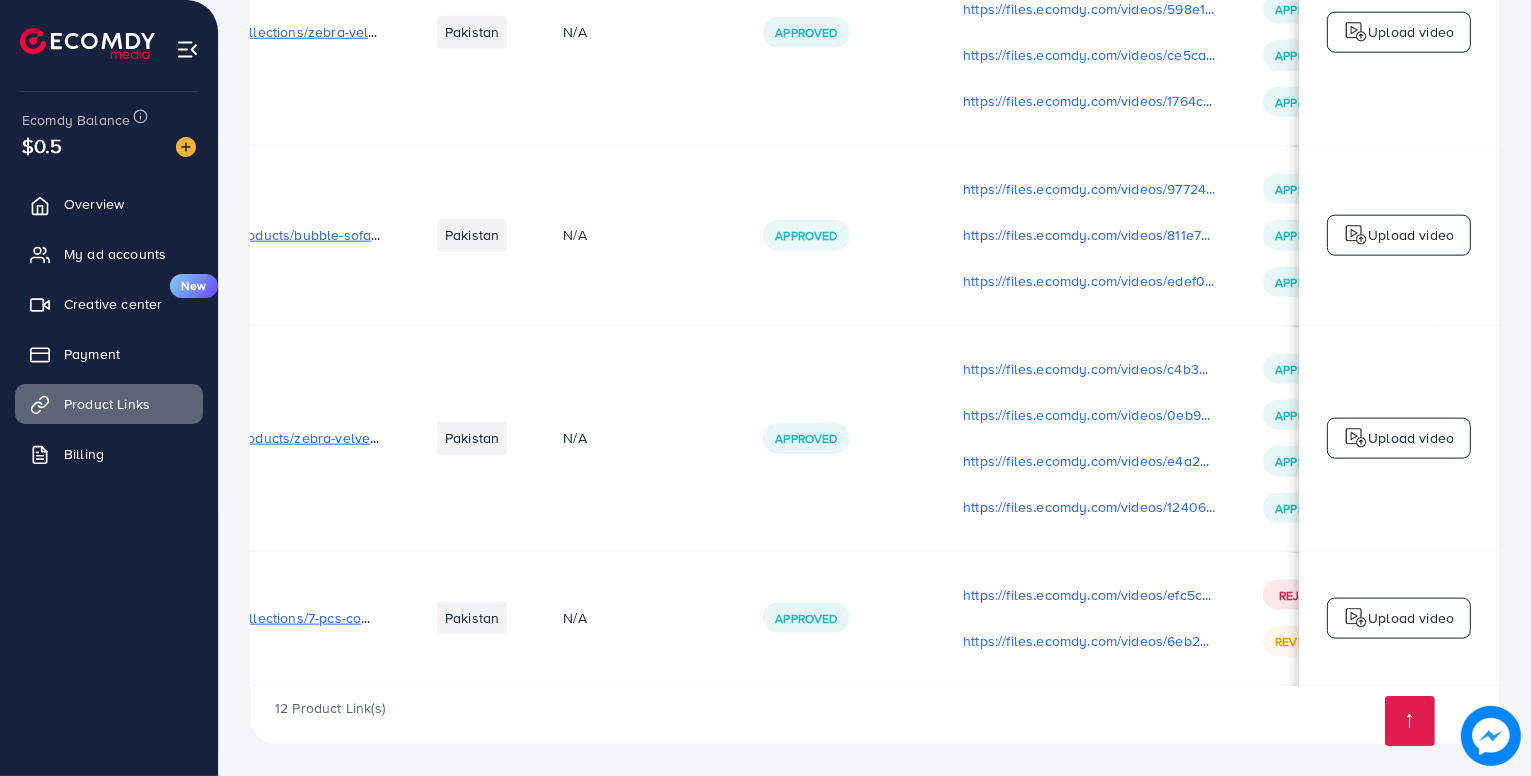 scroll, scrollTop: 0, scrollLeft: 336, axis: horizontal 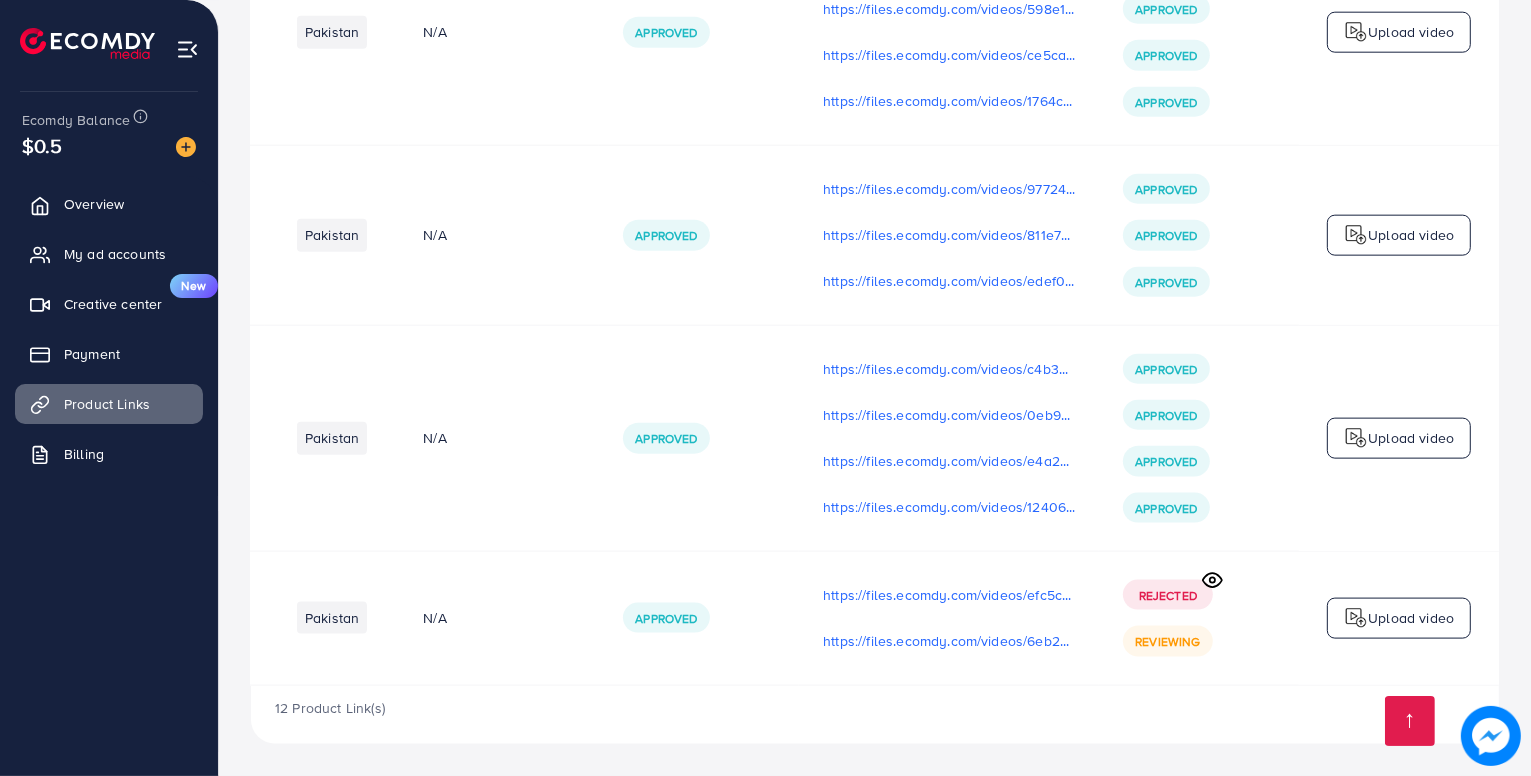 click on "https://files.ecomdy.com/videos/efc5c335-f591-4584-8184-187c7f276d2b-1754049804847.mp4   https://files.ecomdy.com/videos/6eb2ea3a-3612-4362-a5d1-9eef782473d5-1754122376432.mp4" at bounding box center [949, 618] 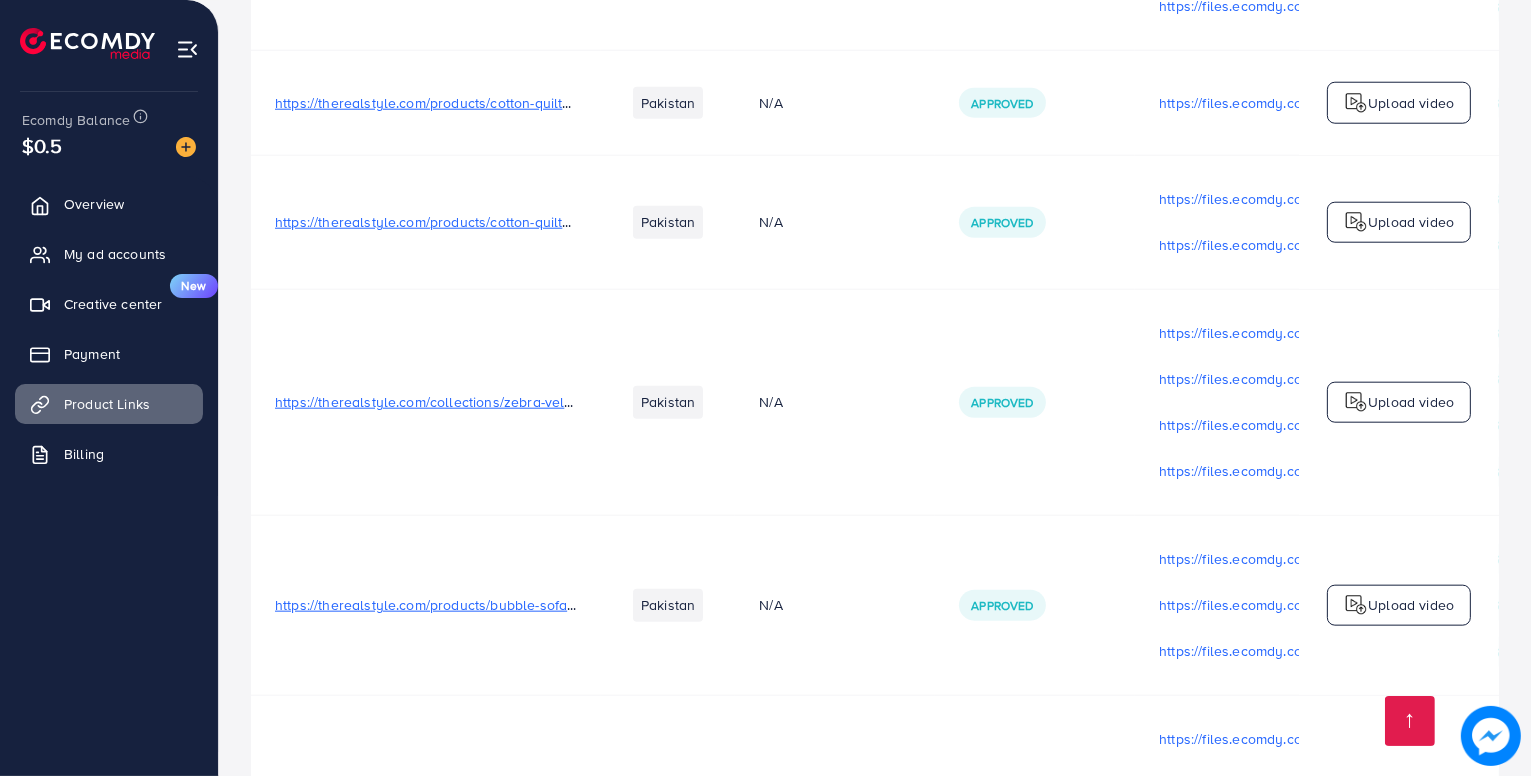 scroll, scrollTop: 2619, scrollLeft: 0, axis: vertical 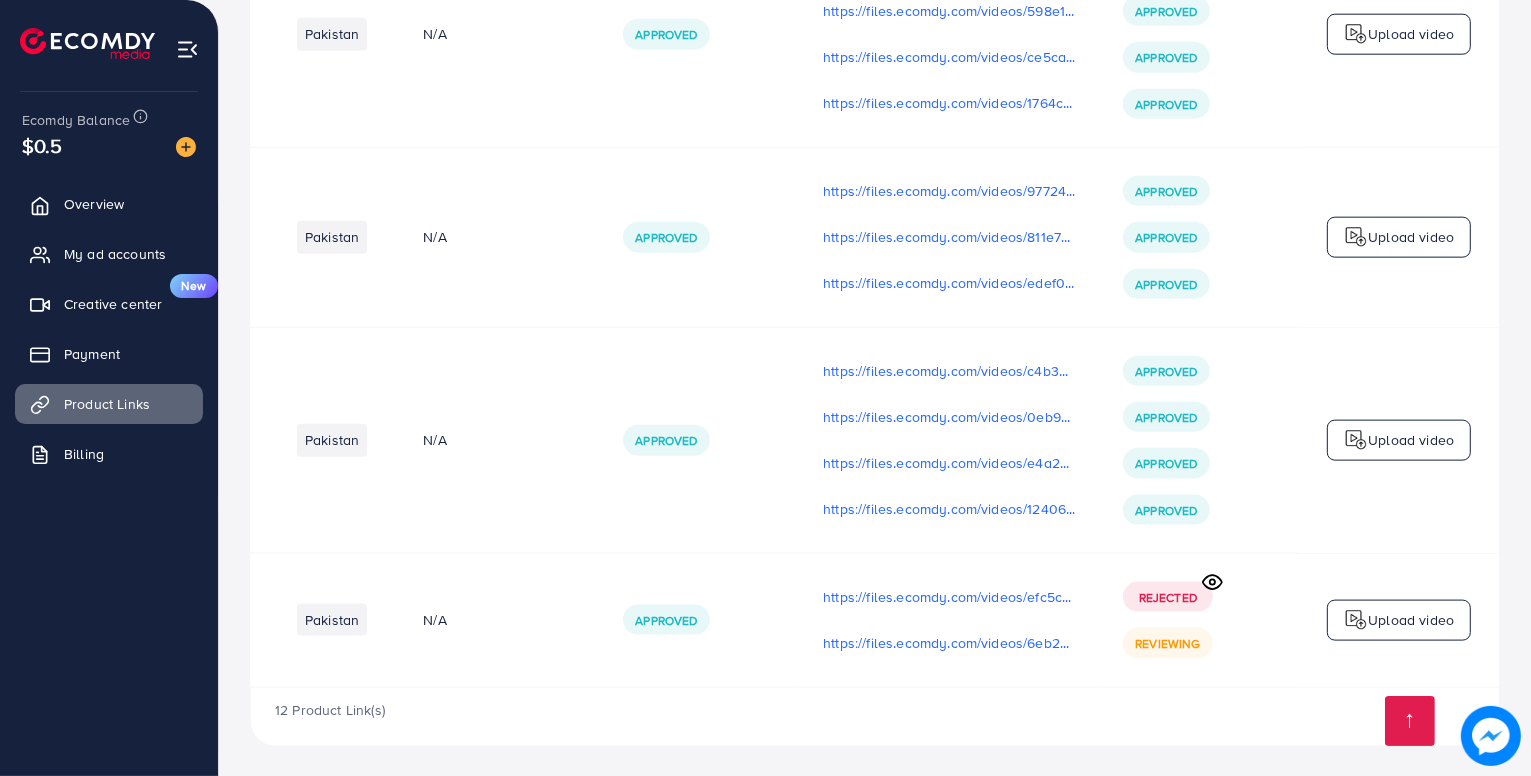 click on "12 Product Link(s)" at bounding box center [875, 717] 